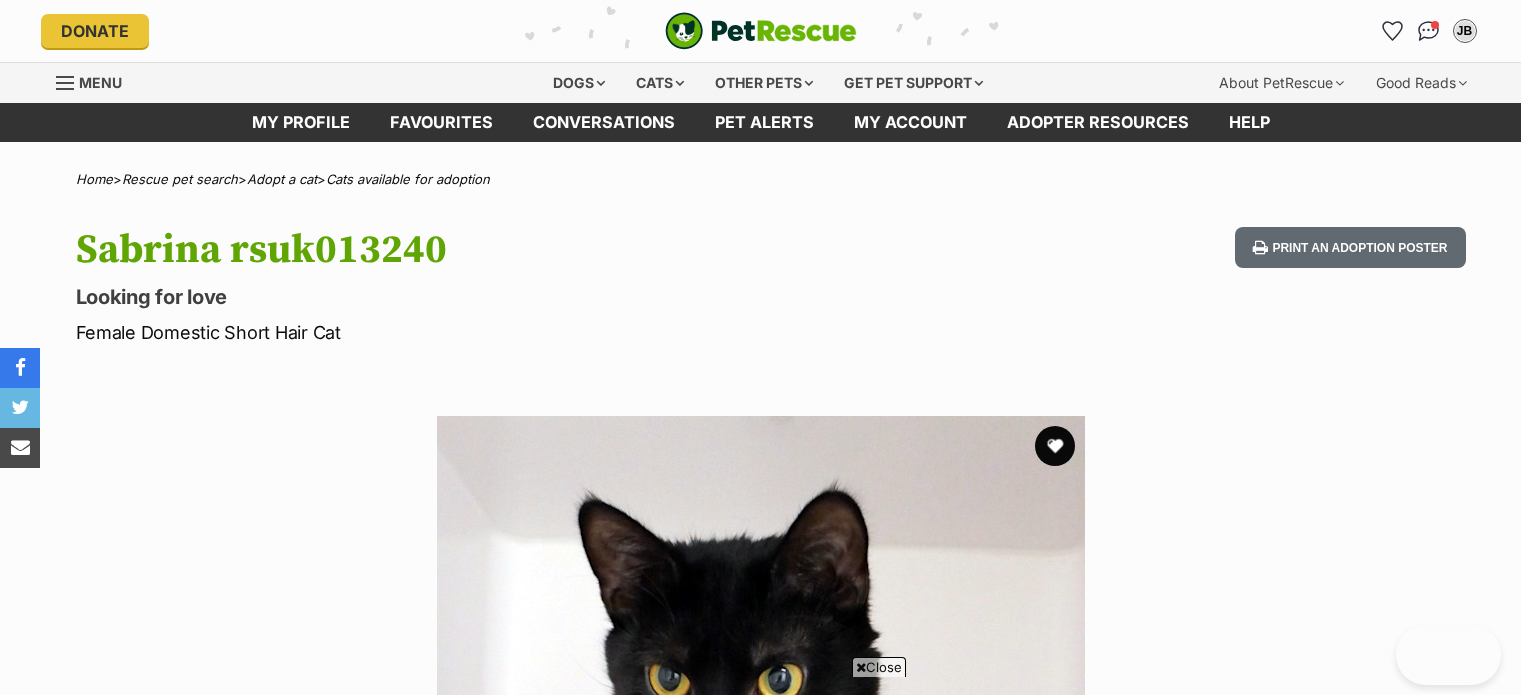 scroll, scrollTop: 400, scrollLeft: 0, axis: vertical 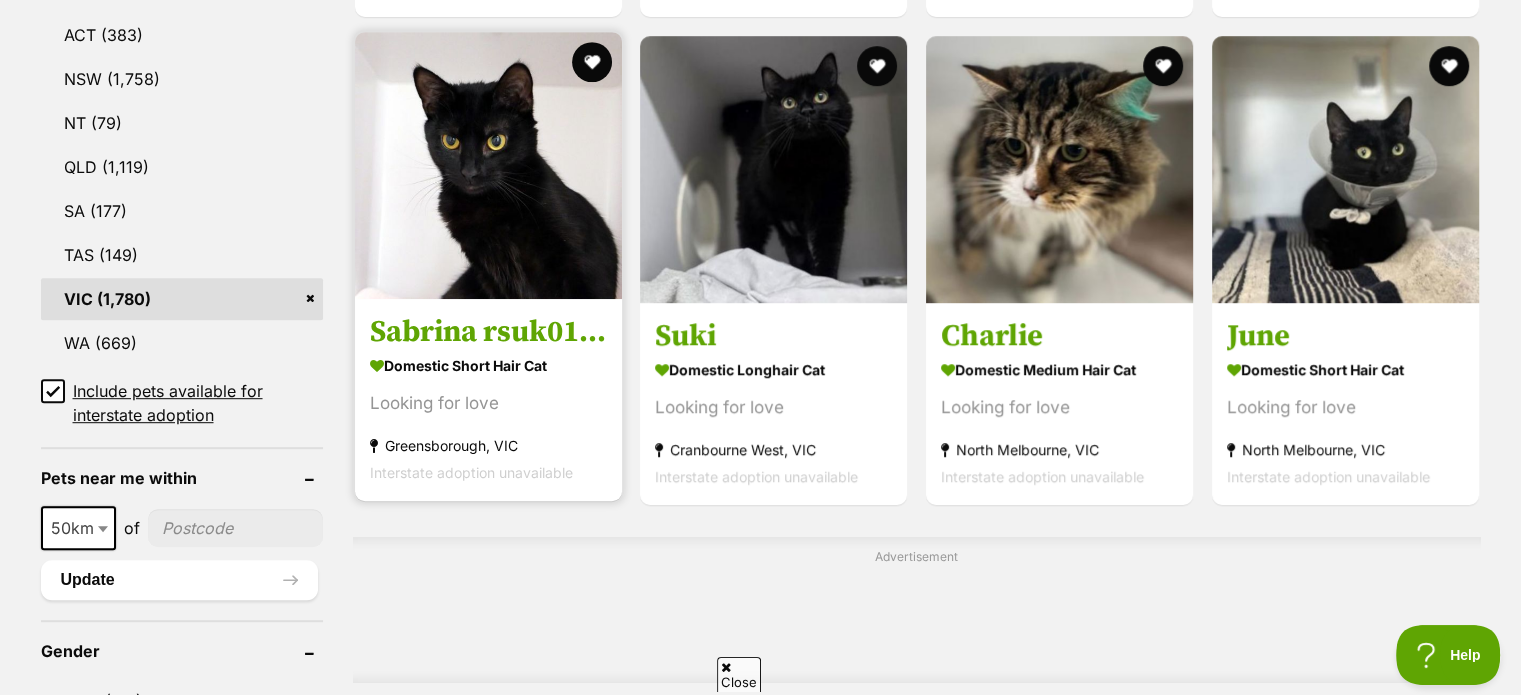 click at bounding box center (488, 165) 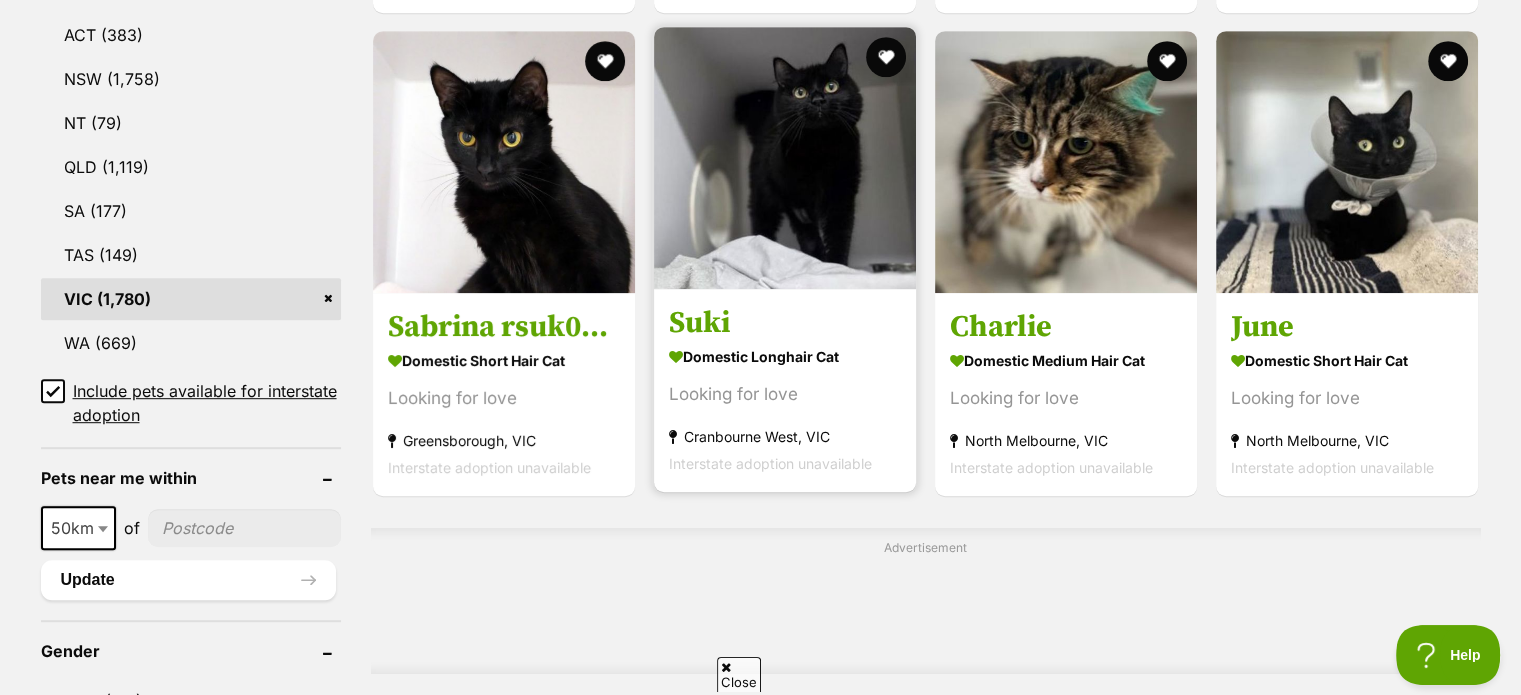 click at bounding box center (785, 158) 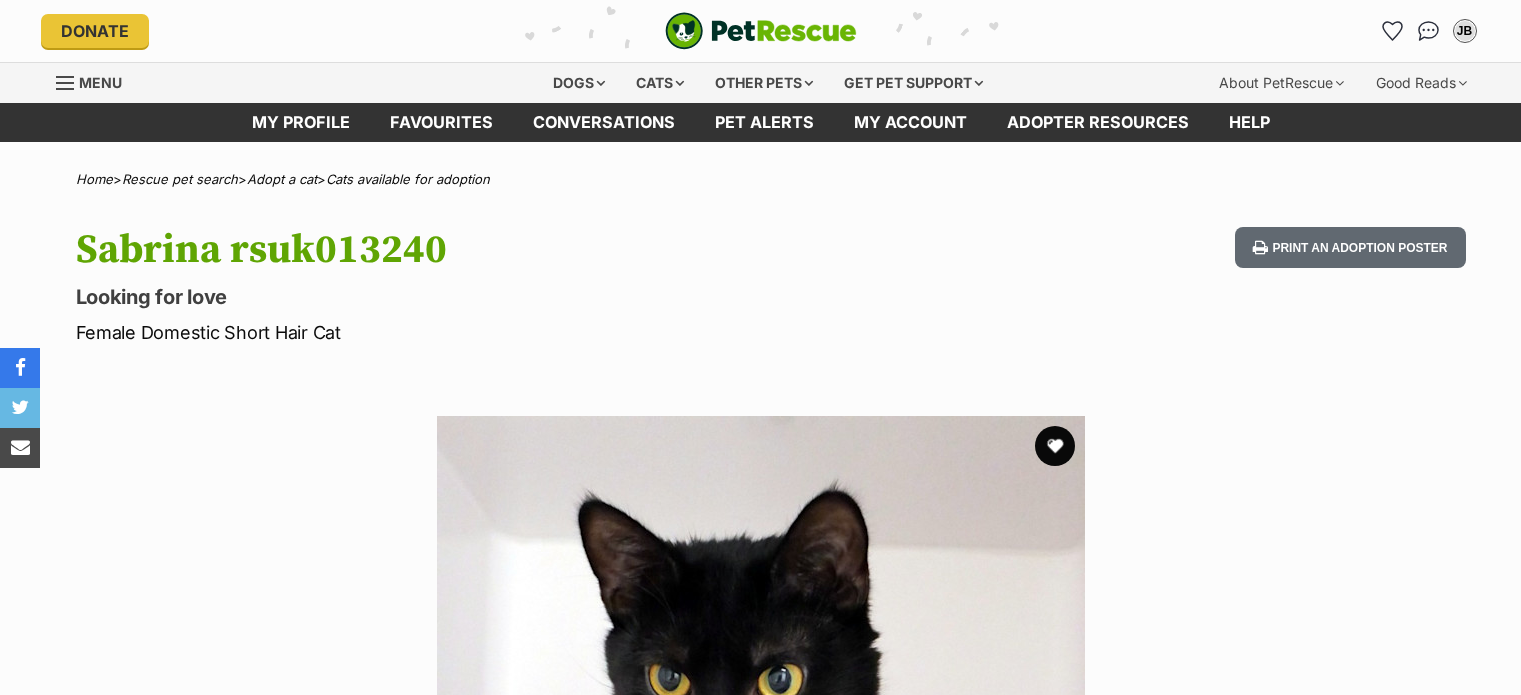 scroll, scrollTop: 0, scrollLeft: 0, axis: both 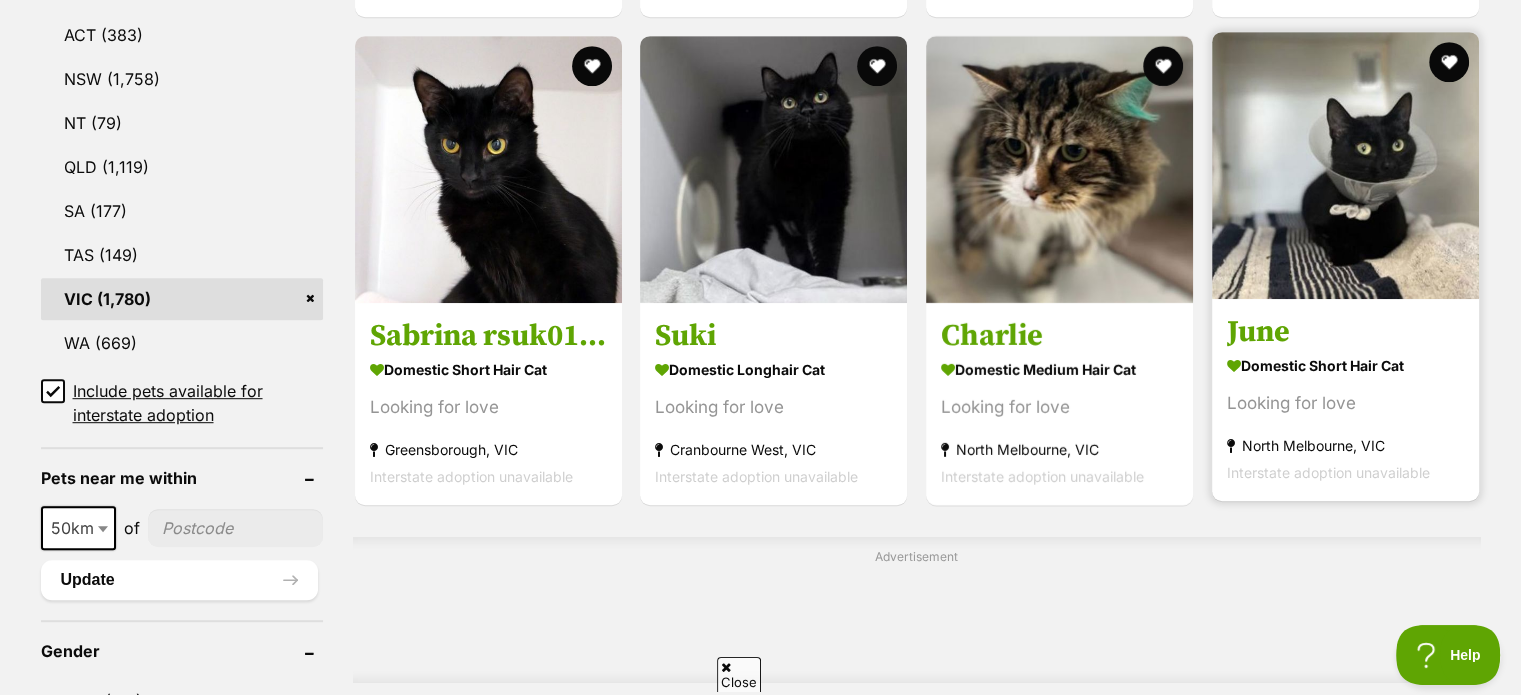 click at bounding box center [1345, 165] 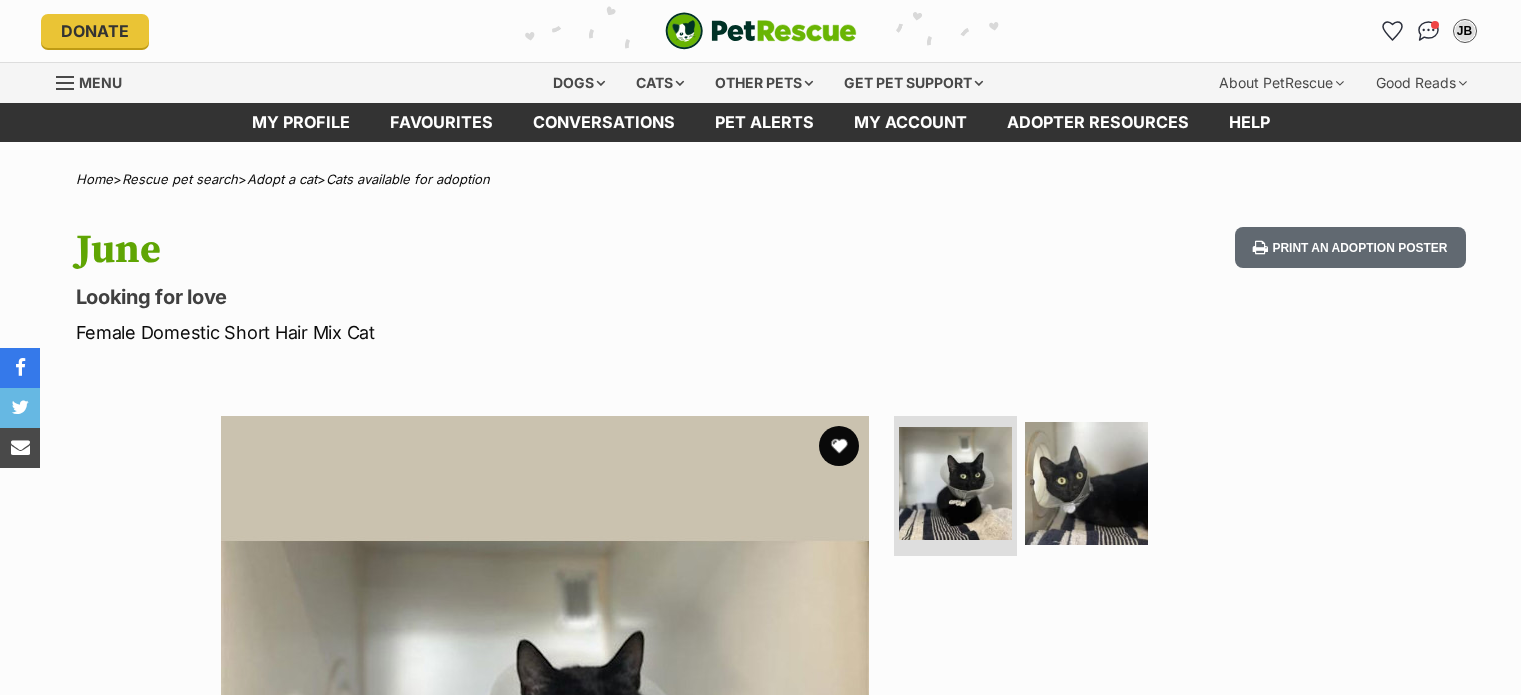 scroll, scrollTop: 0, scrollLeft: 0, axis: both 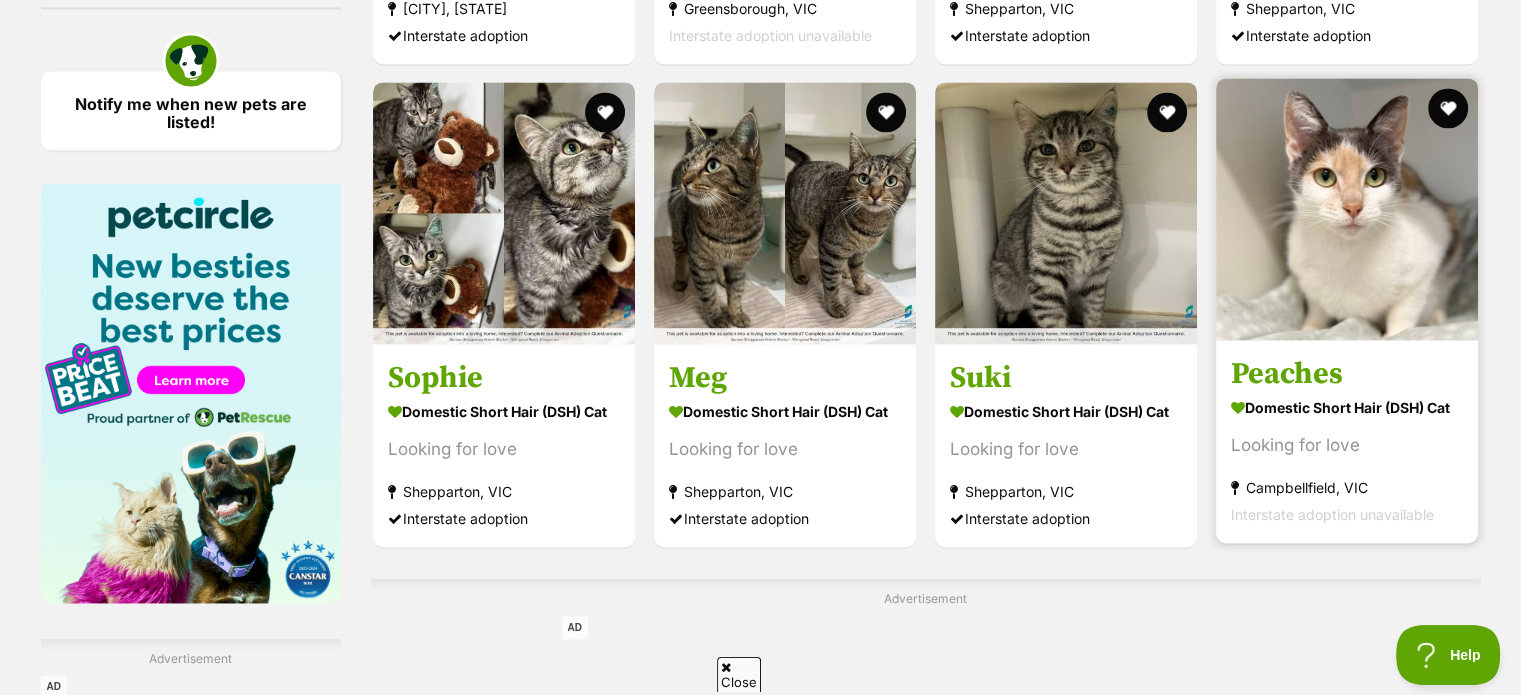 click on "Domestic Short Hair (DSH) Cat
Looking for love
Campbellfield, VIC
Interstate adoption unavailable" at bounding box center (1347, 460) 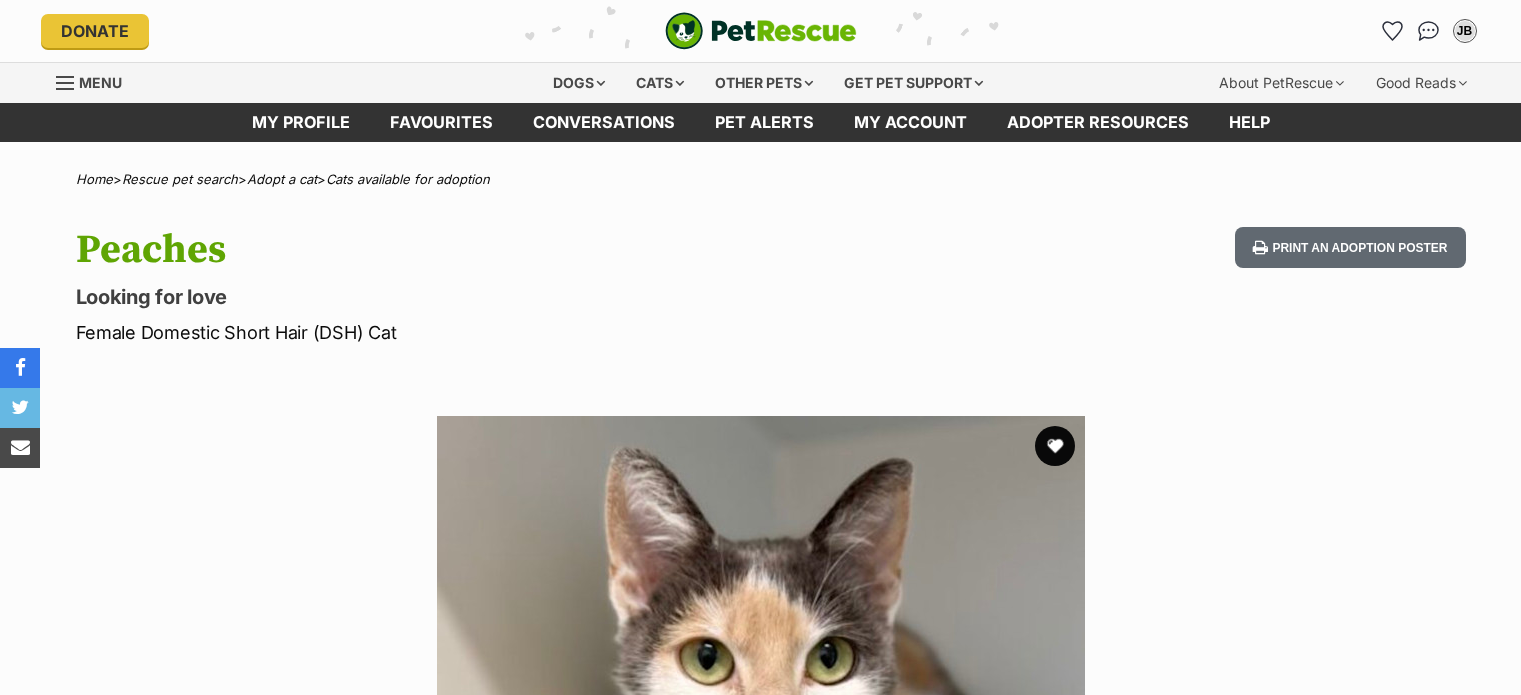 scroll, scrollTop: 0, scrollLeft: 0, axis: both 